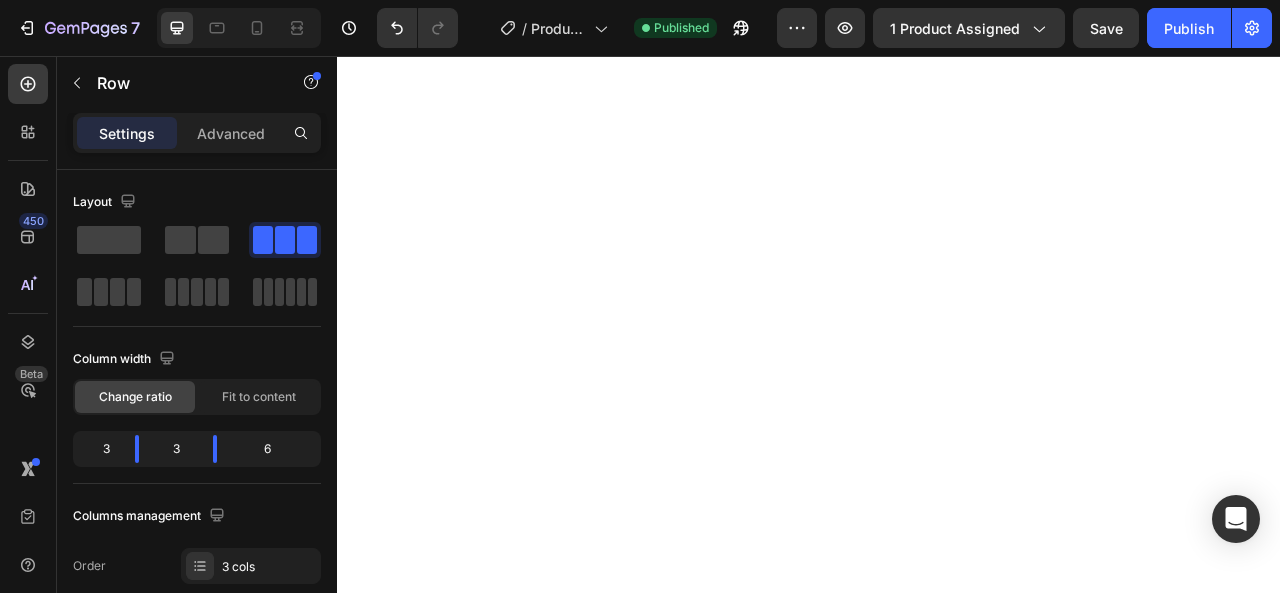 scroll, scrollTop: 0, scrollLeft: 0, axis: both 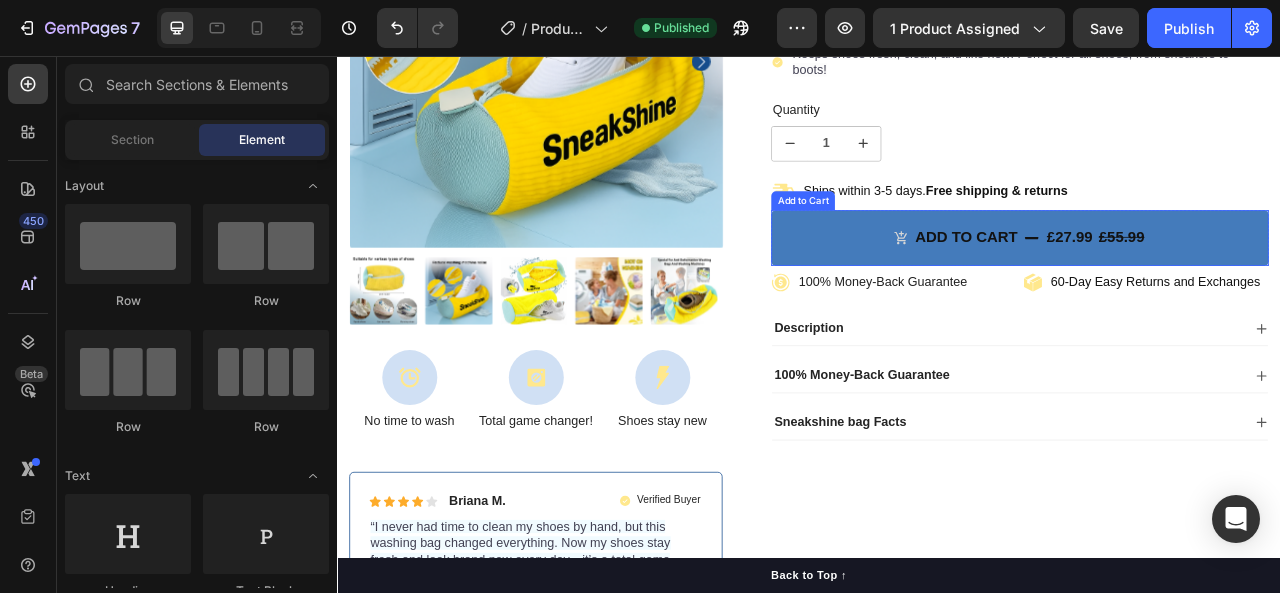 click on "Add to cart
£27.99 £55.99" at bounding box center [1205, 287] 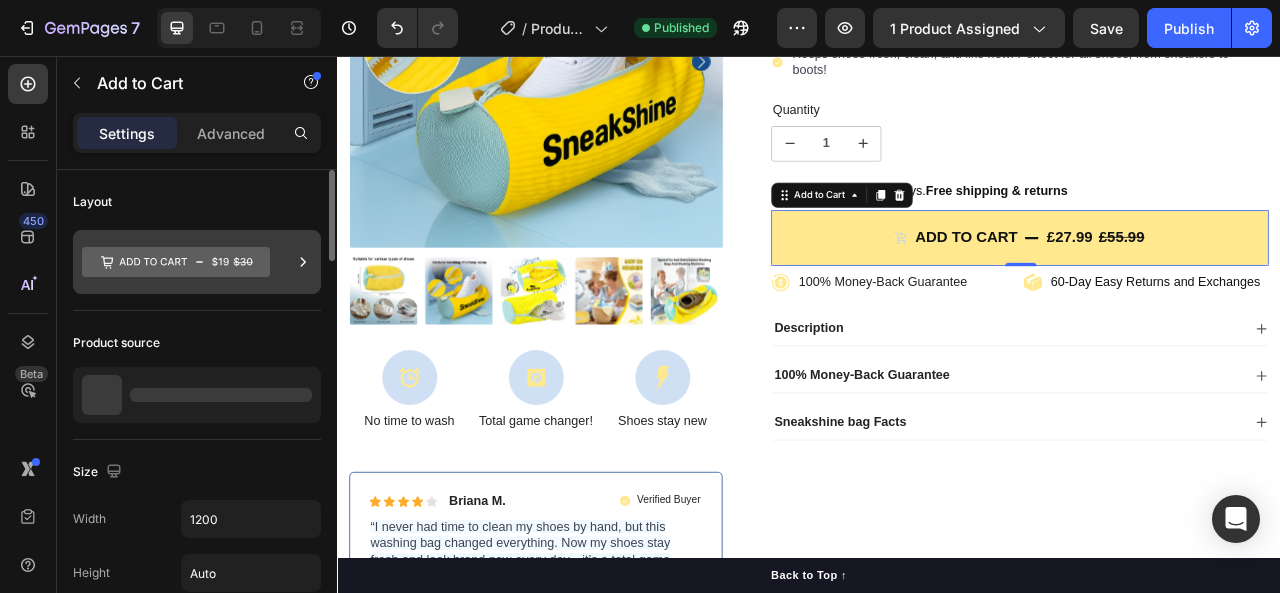 click 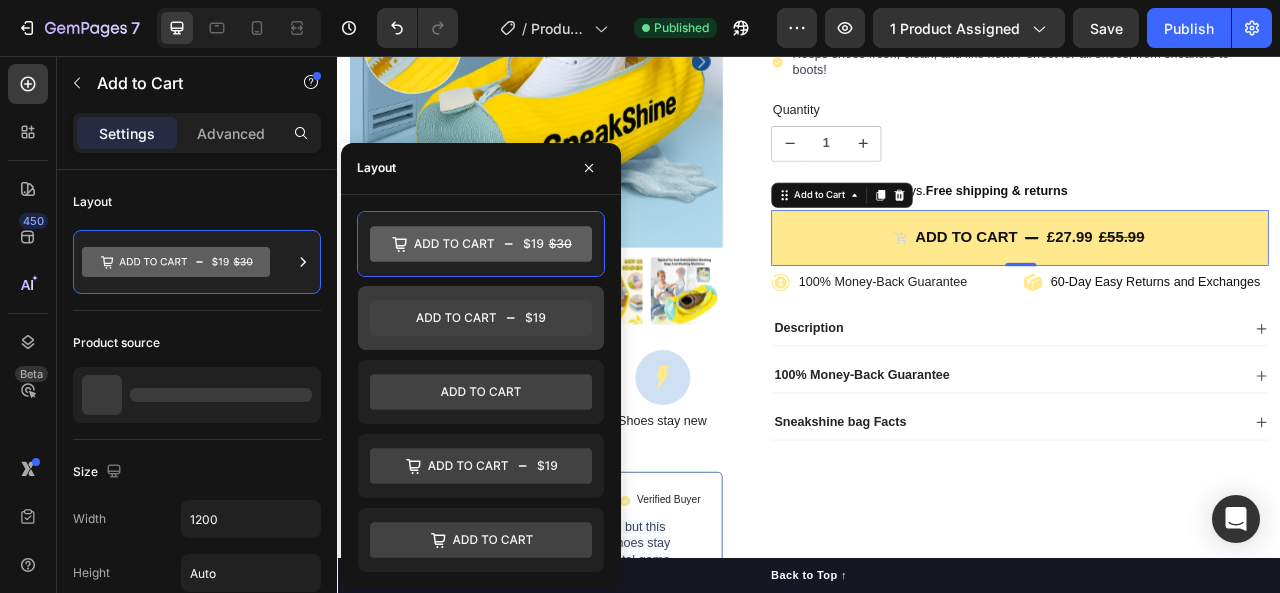 click 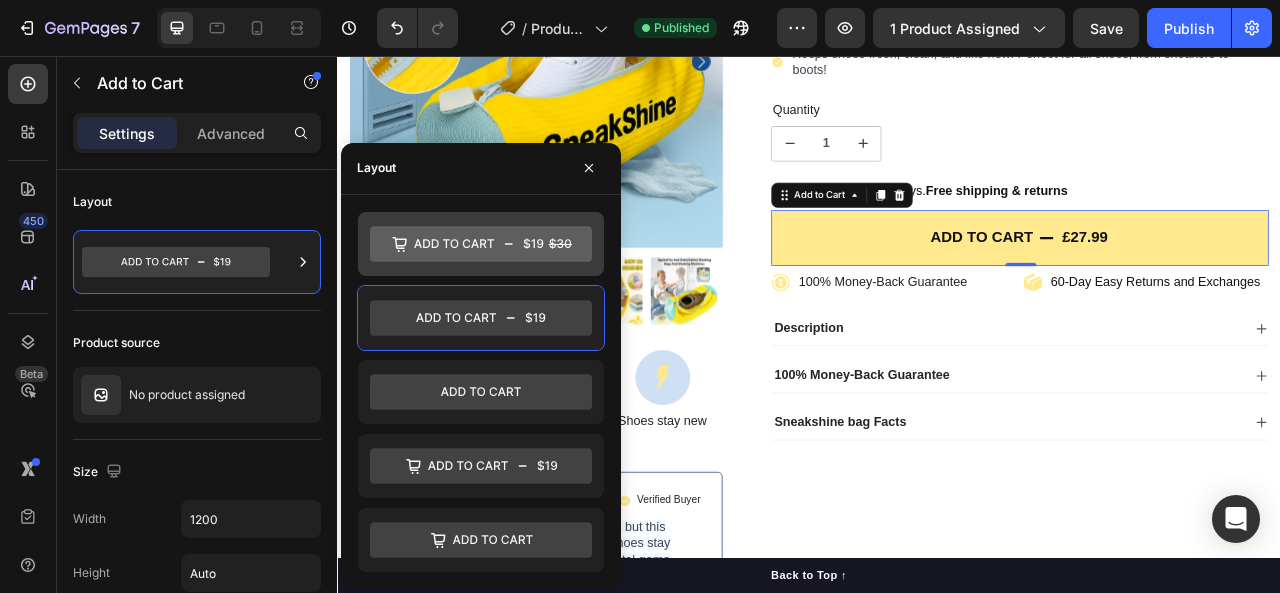 click 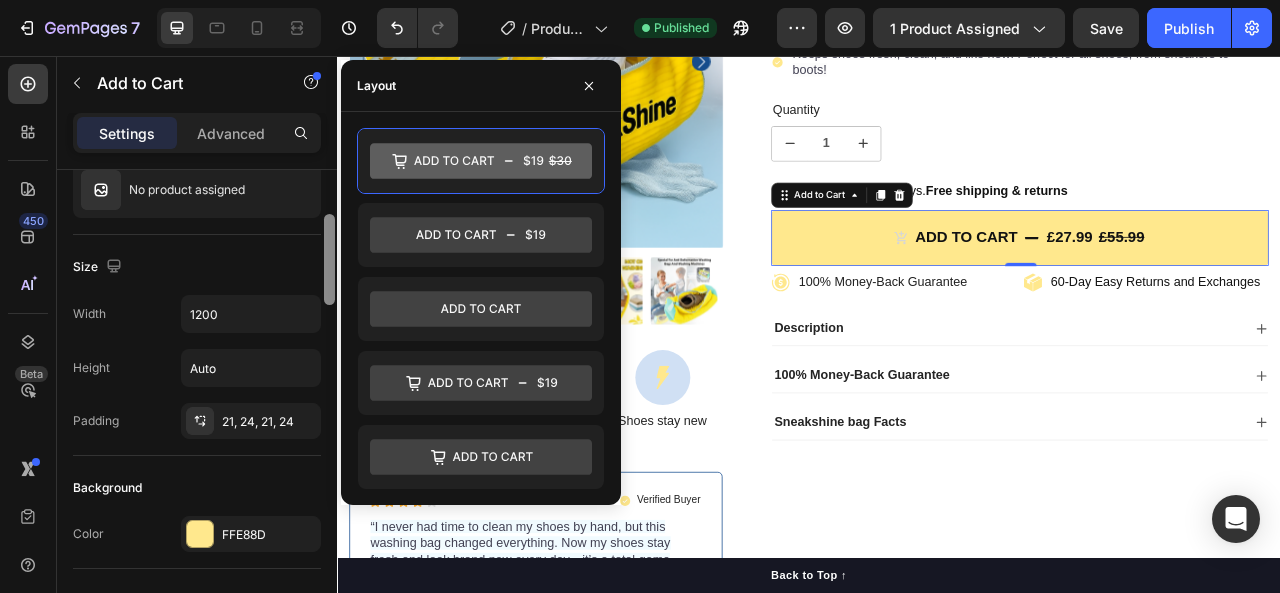 scroll, scrollTop: 216, scrollLeft: 0, axis: vertical 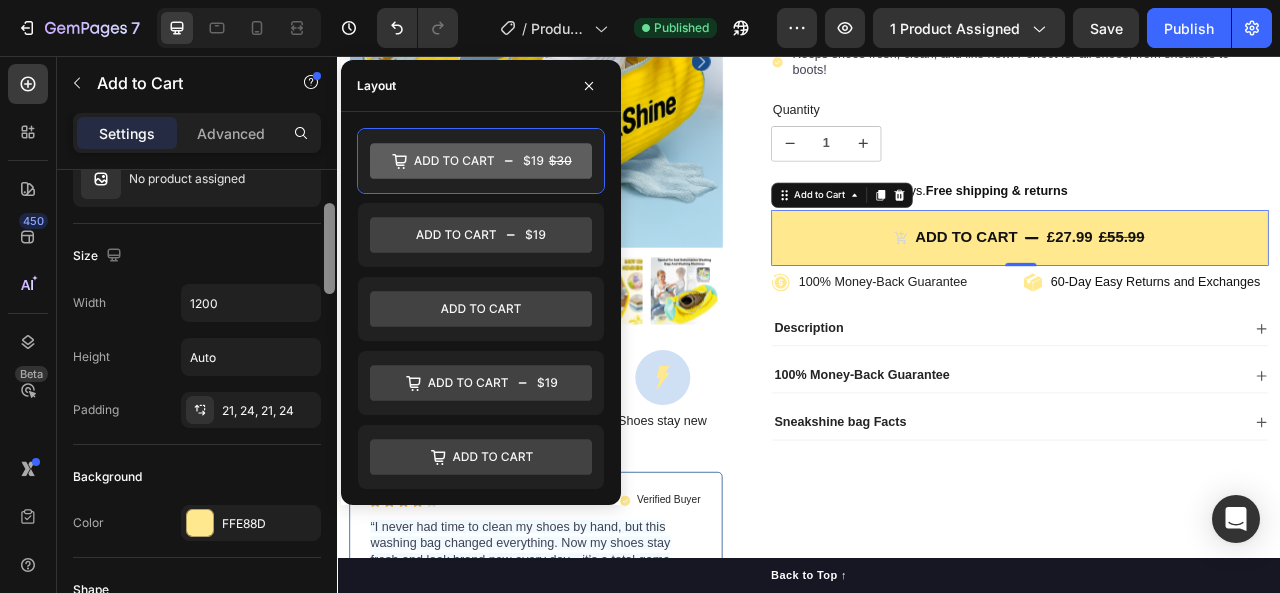drag, startPoint x: 331, startPoint y: 248, endPoint x: 326, endPoint y: 289, distance: 41.303753 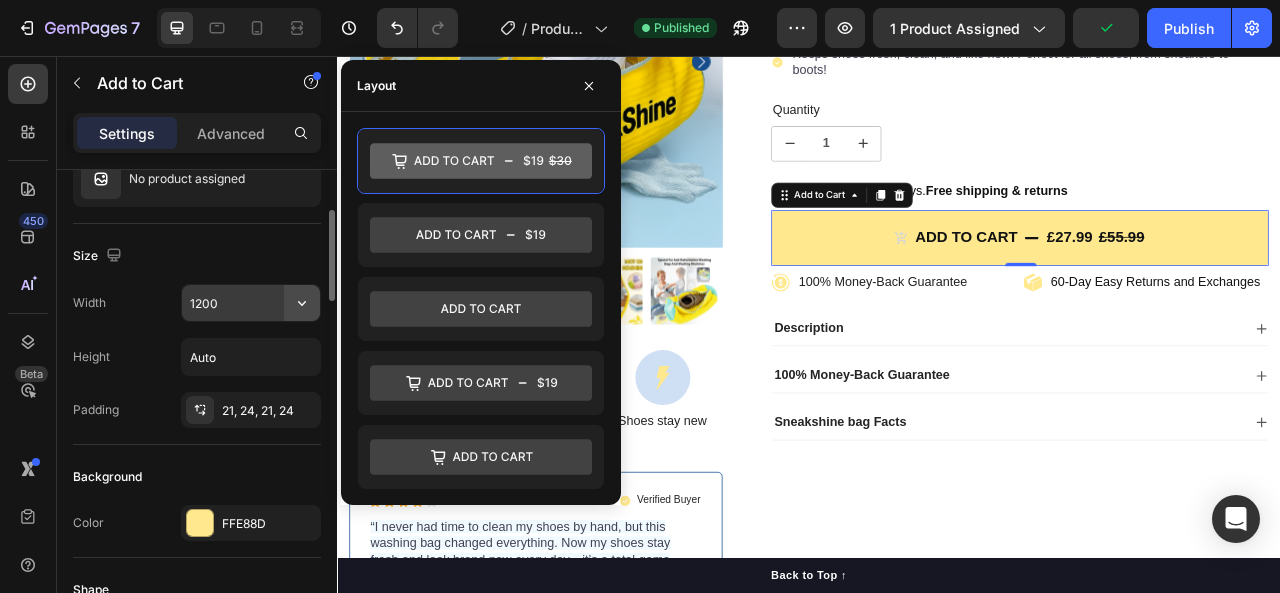 click 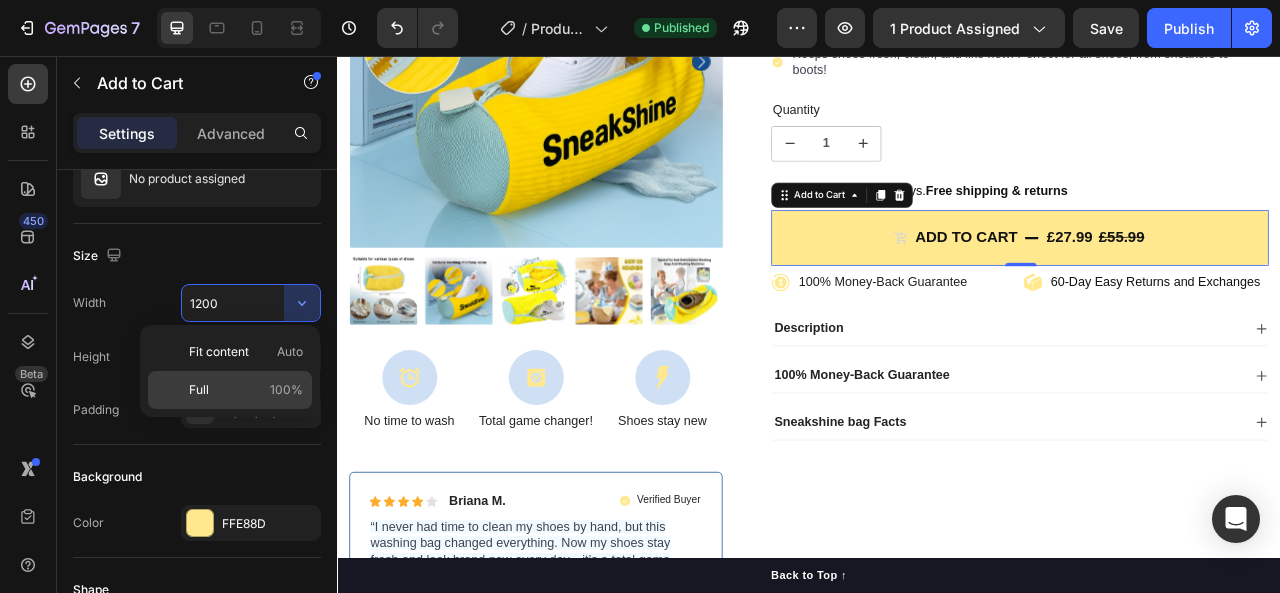 click on "Full 100%" at bounding box center (246, 390) 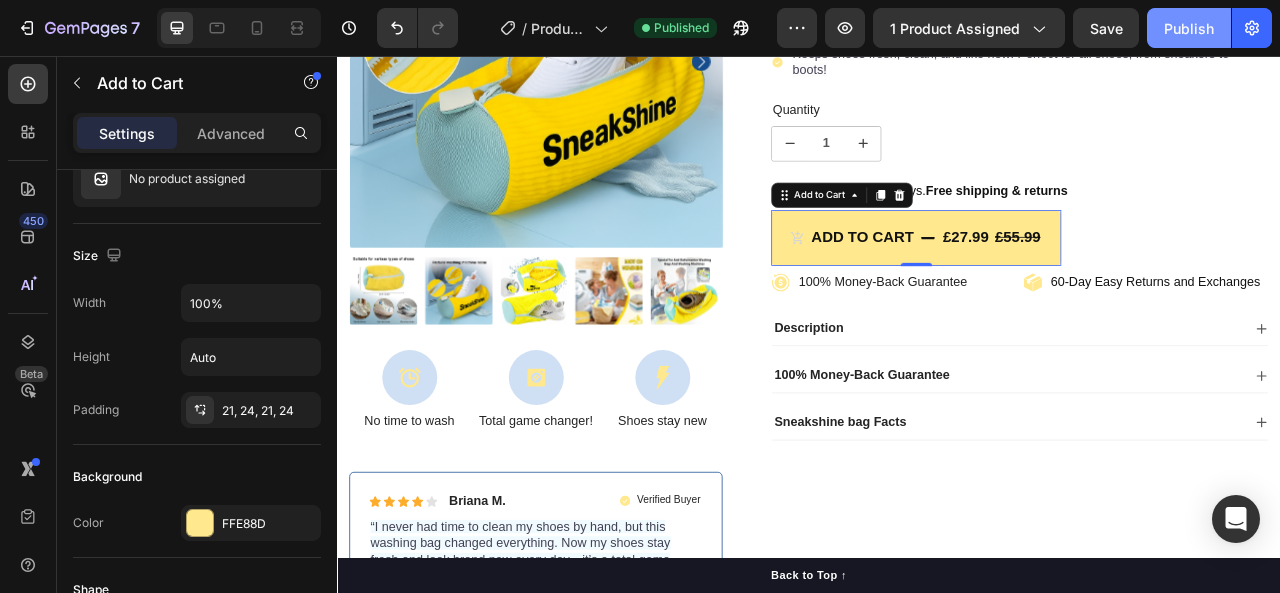 click on "Publish" at bounding box center [1189, 28] 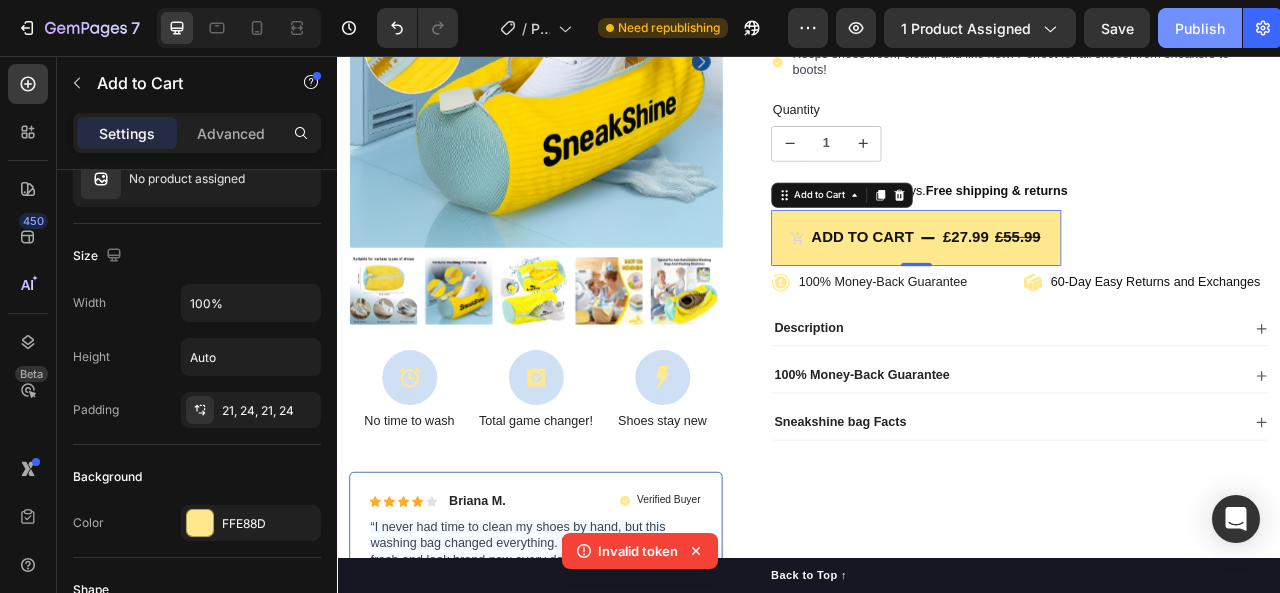 click on "Publish" at bounding box center (1200, 28) 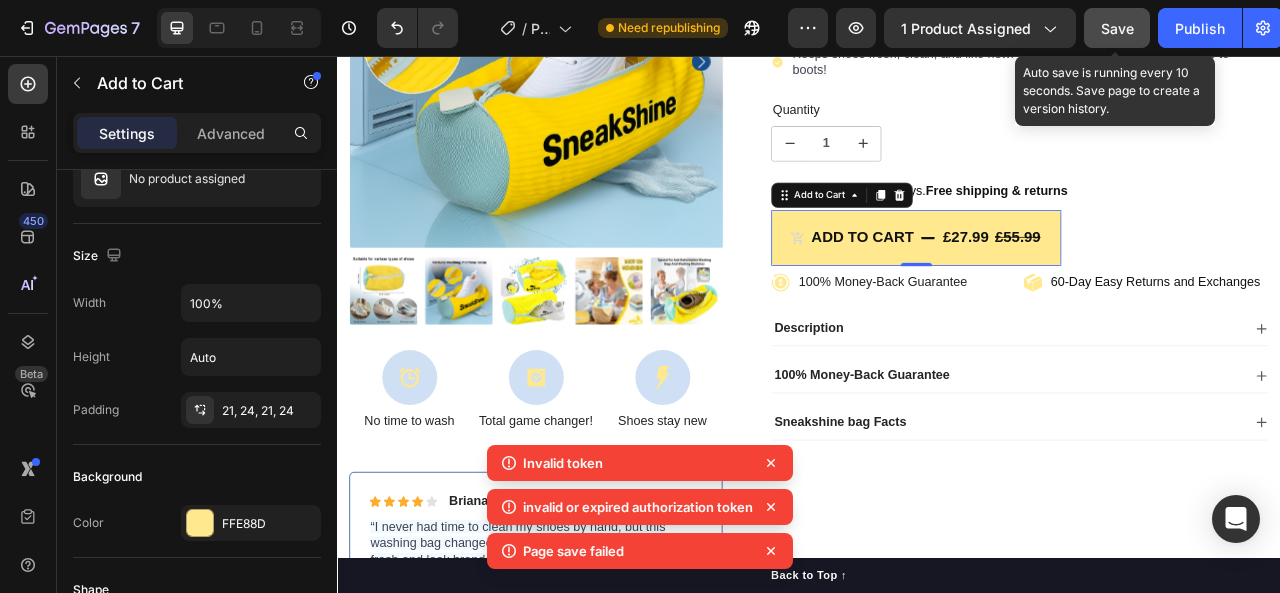 click on "Save" 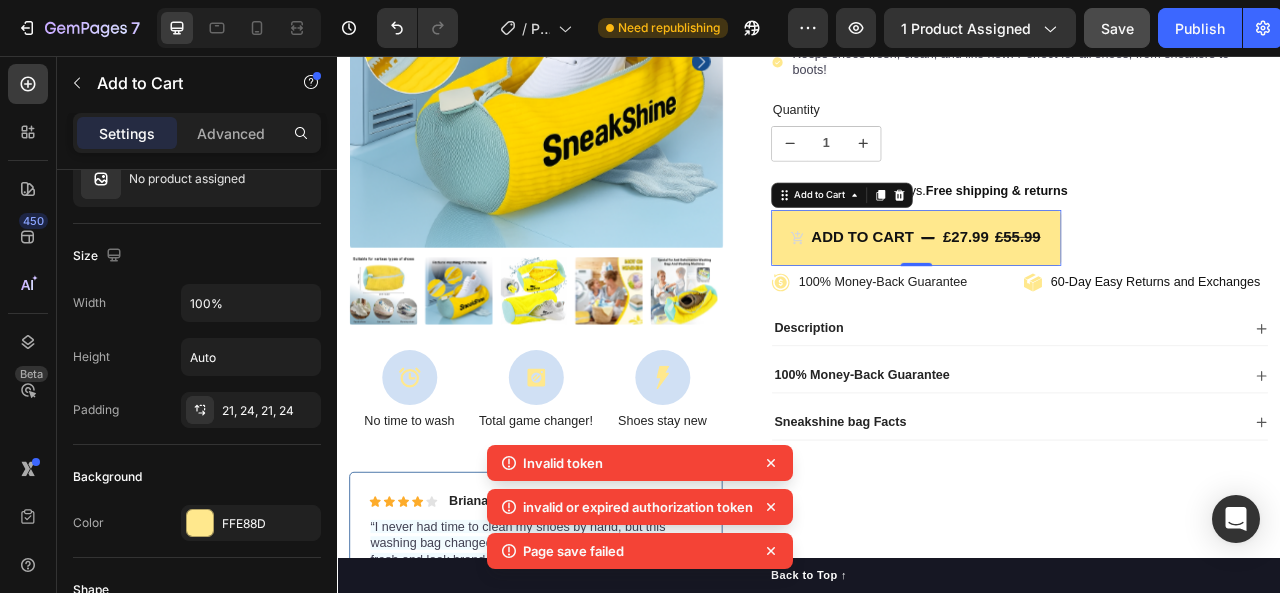 click on "Invalid token" 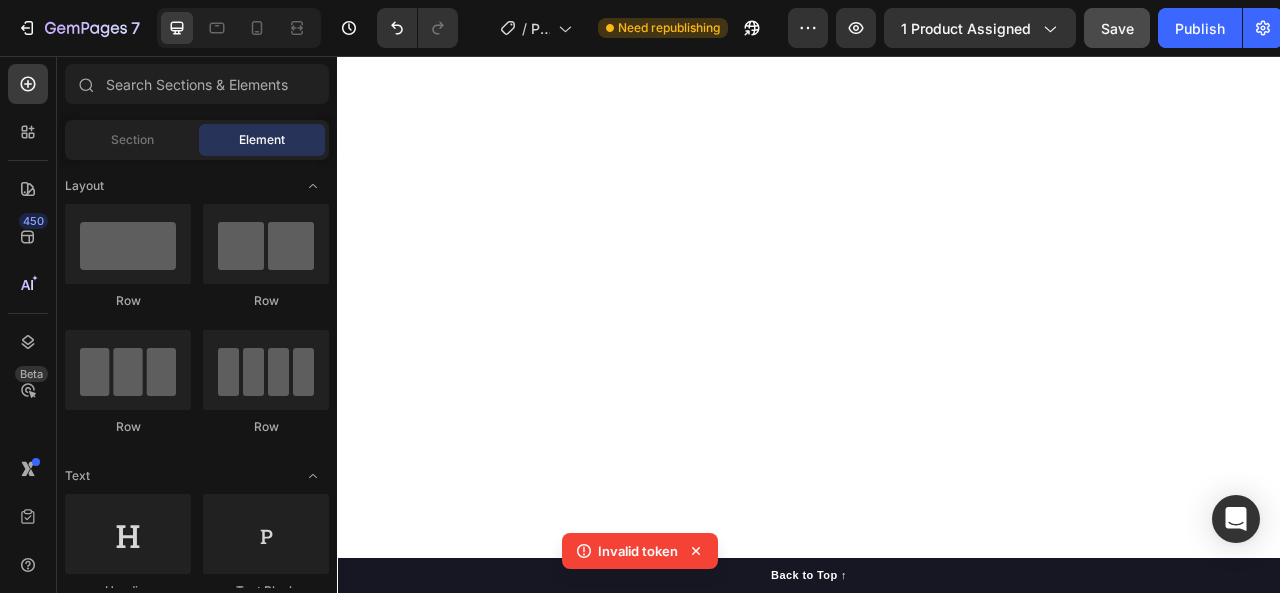 scroll, scrollTop: 0, scrollLeft: 0, axis: both 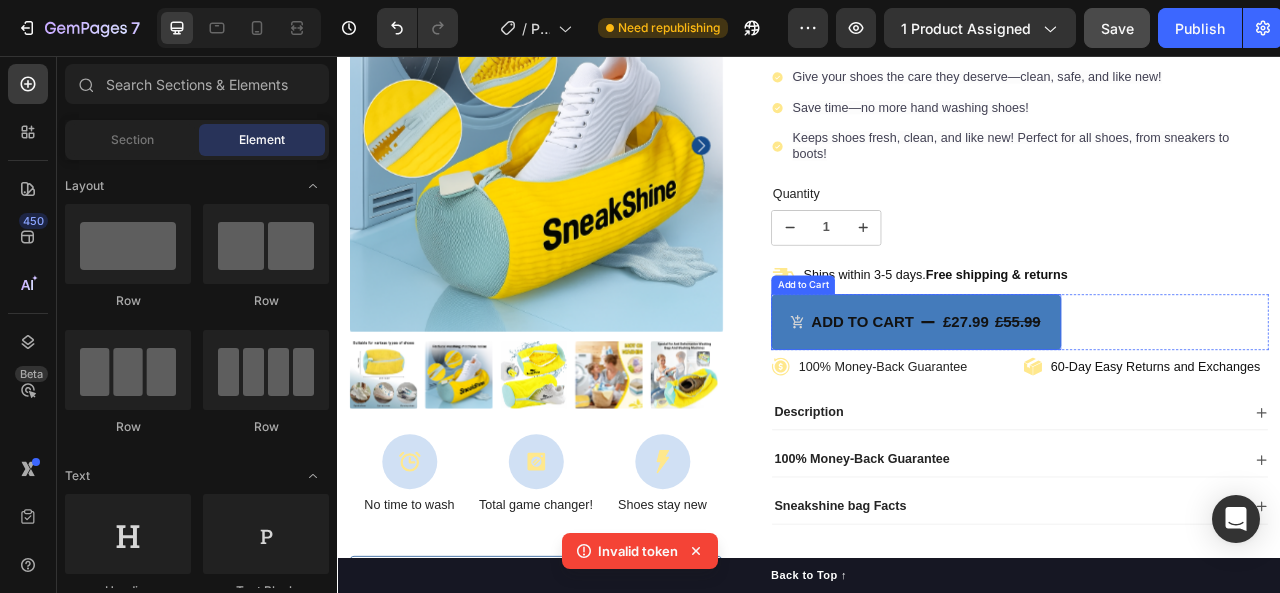 click on "Add to cart
£27.99 £55.99" at bounding box center (1073, 394) 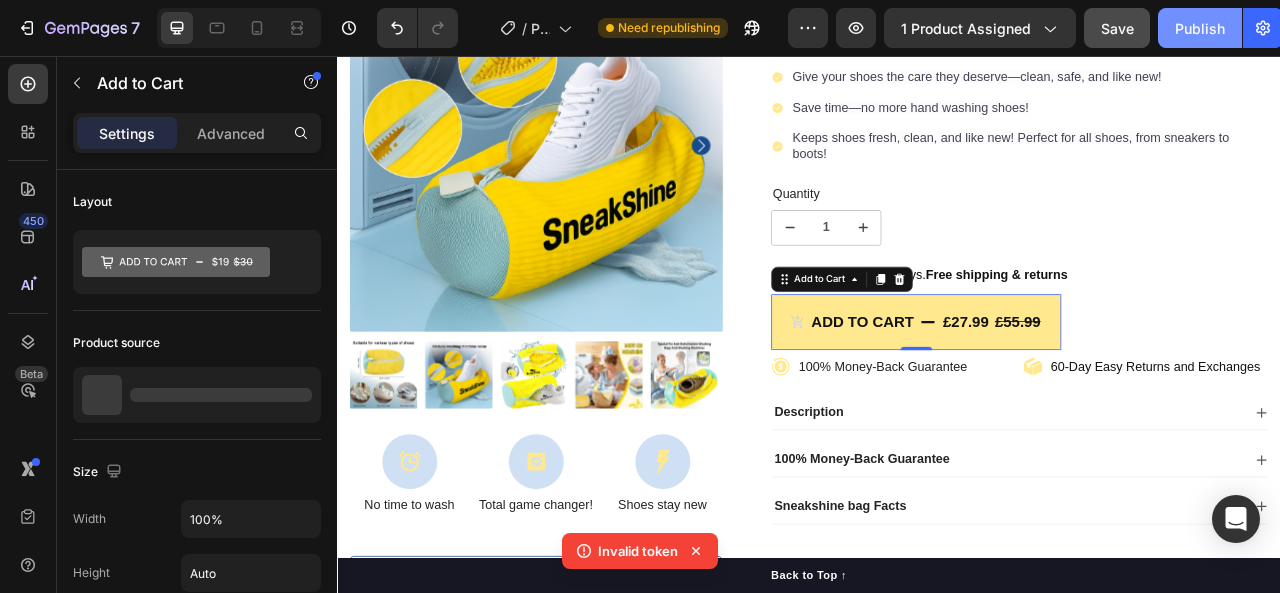 click on "Publish" at bounding box center (1200, 28) 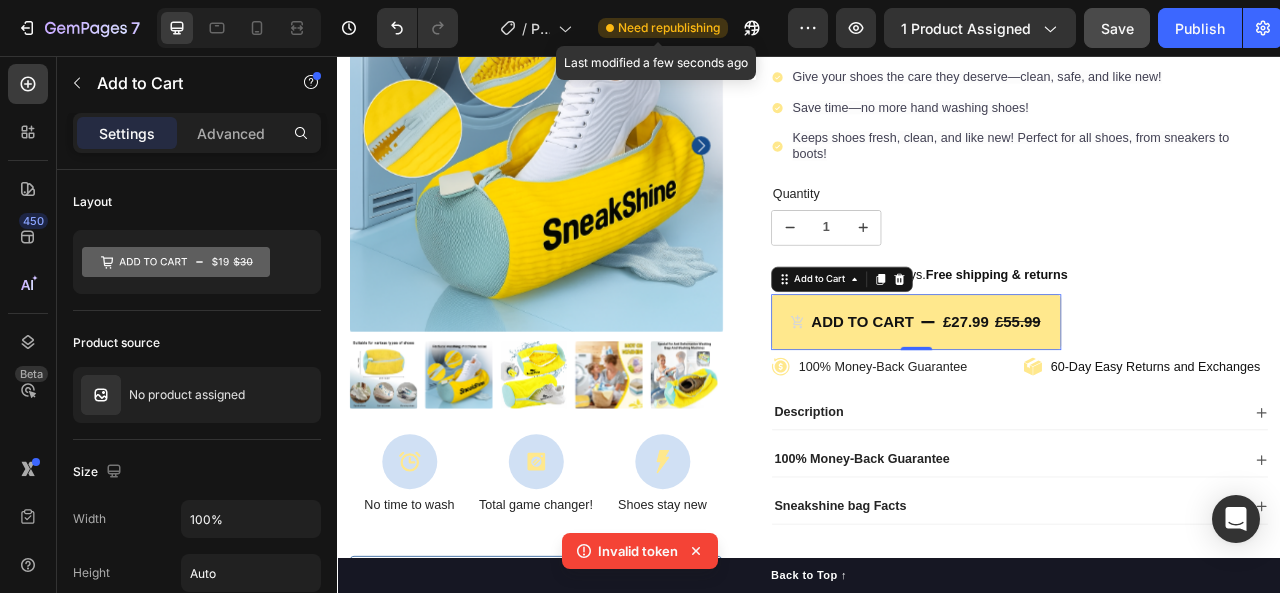 click on "Need republishing" at bounding box center [669, 28] 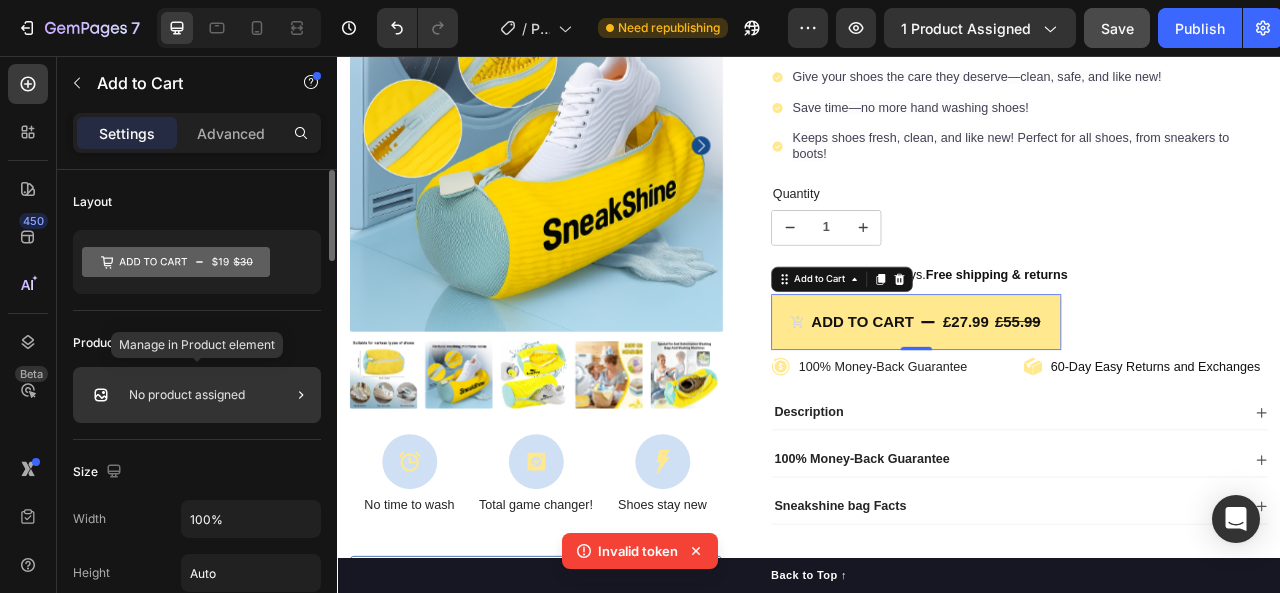 click on "No product assigned" at bounding box center (187, 395) 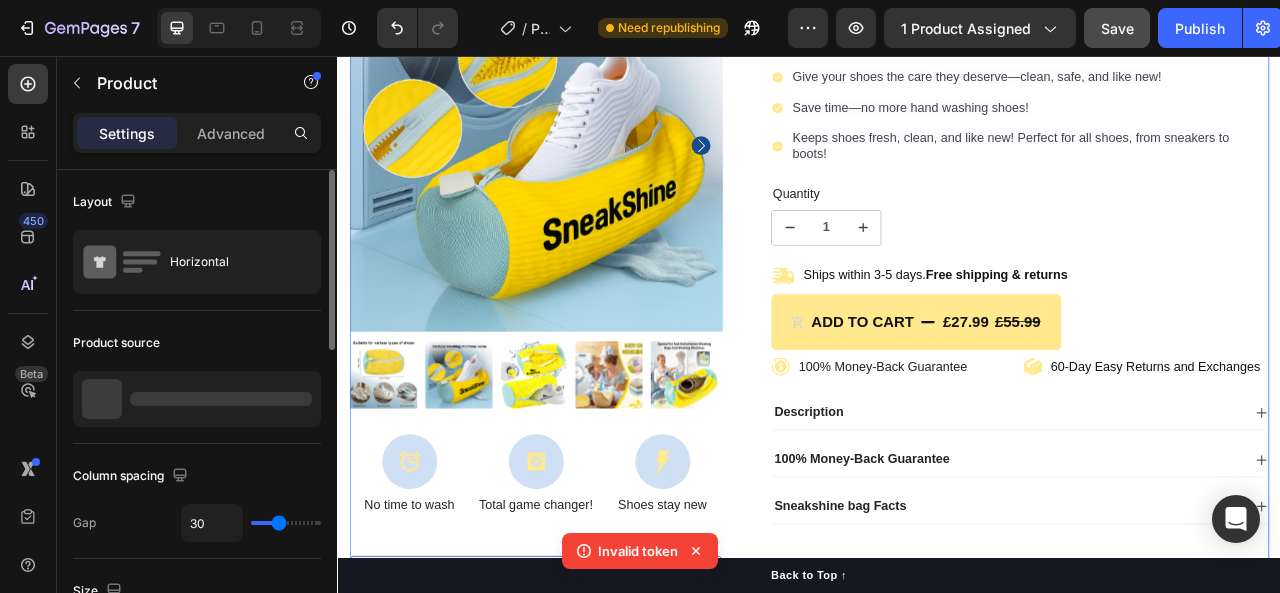 click at bounding box center (221, 399) 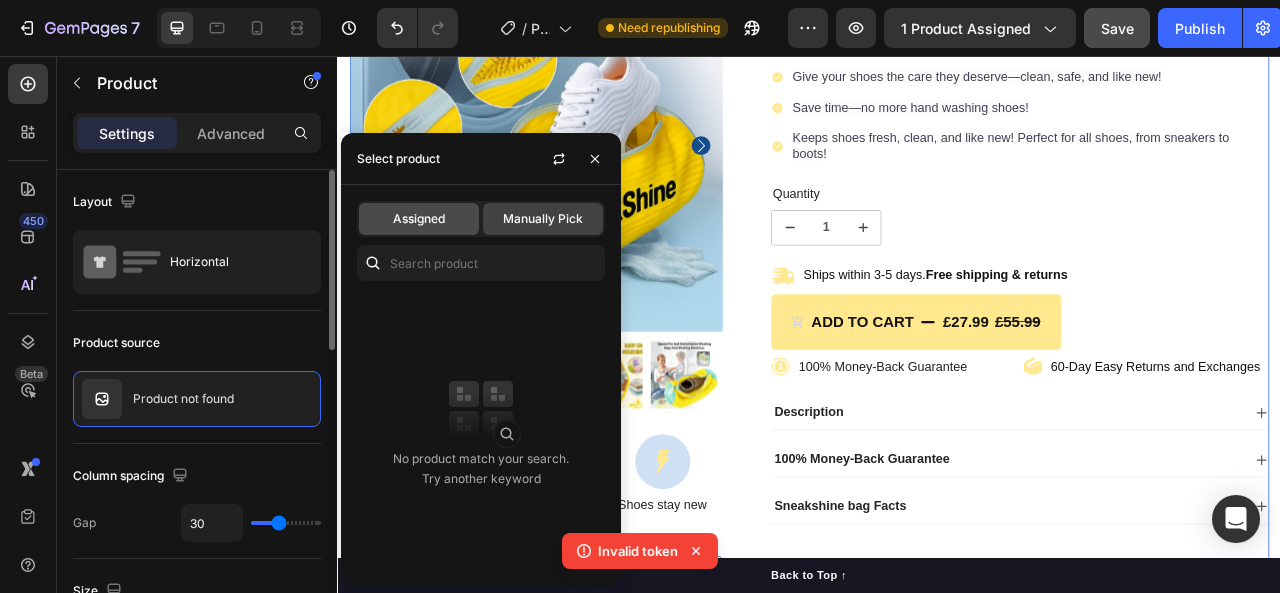 click on "Assigned" 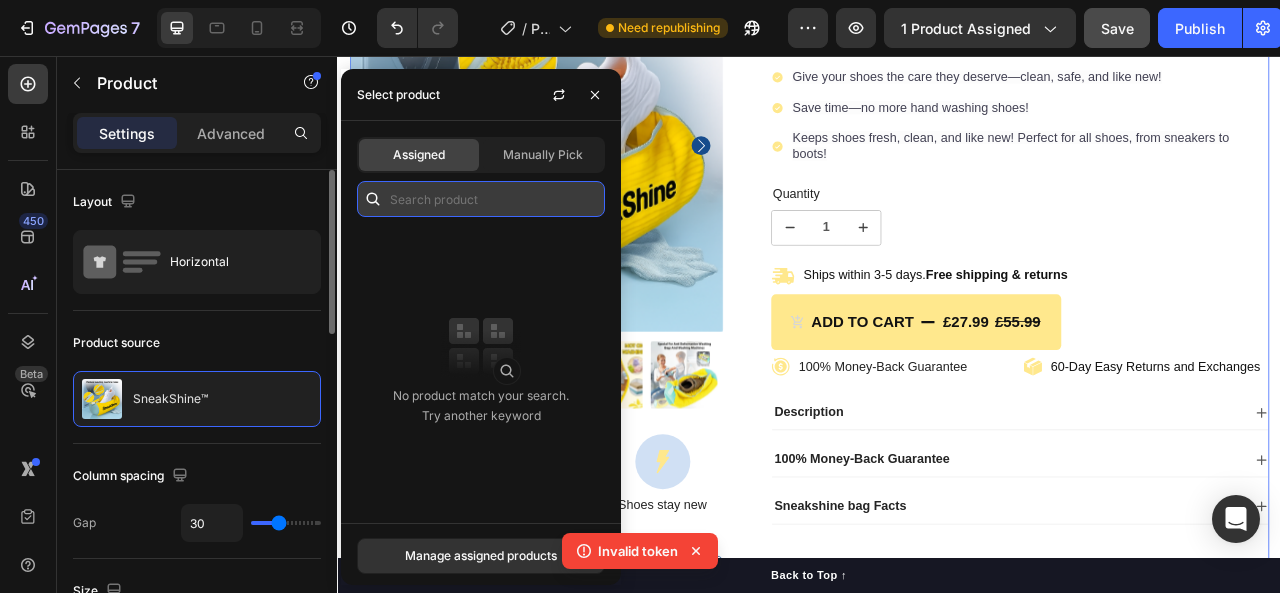 click at bounding box center (481, 199) 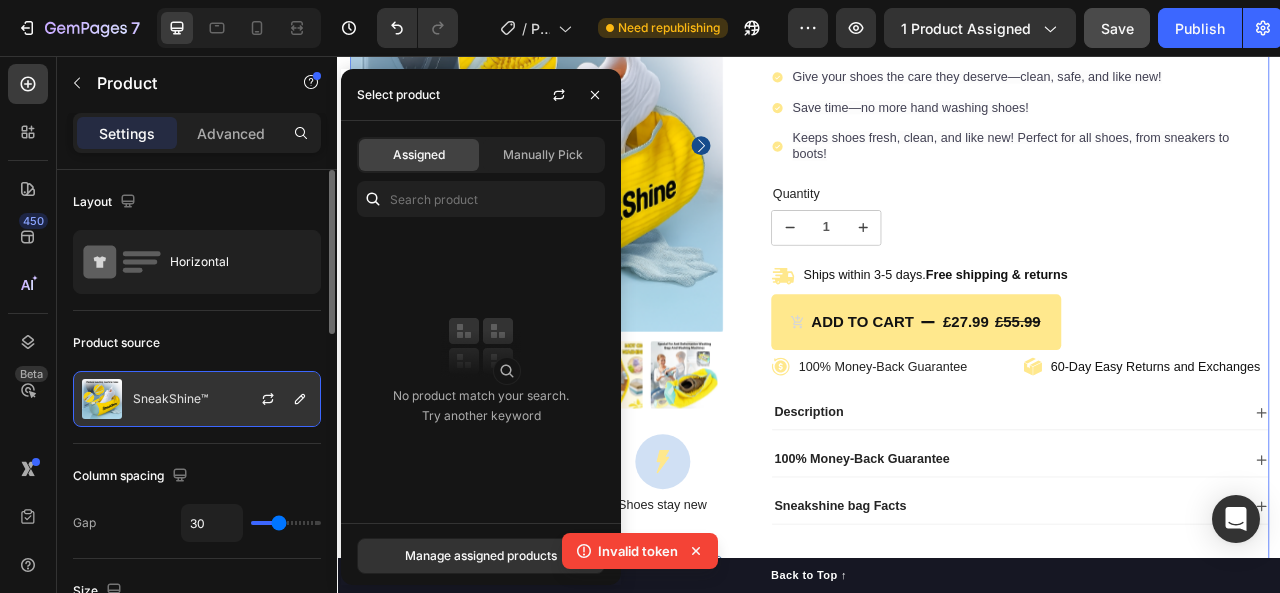 click on "SneakShine™" 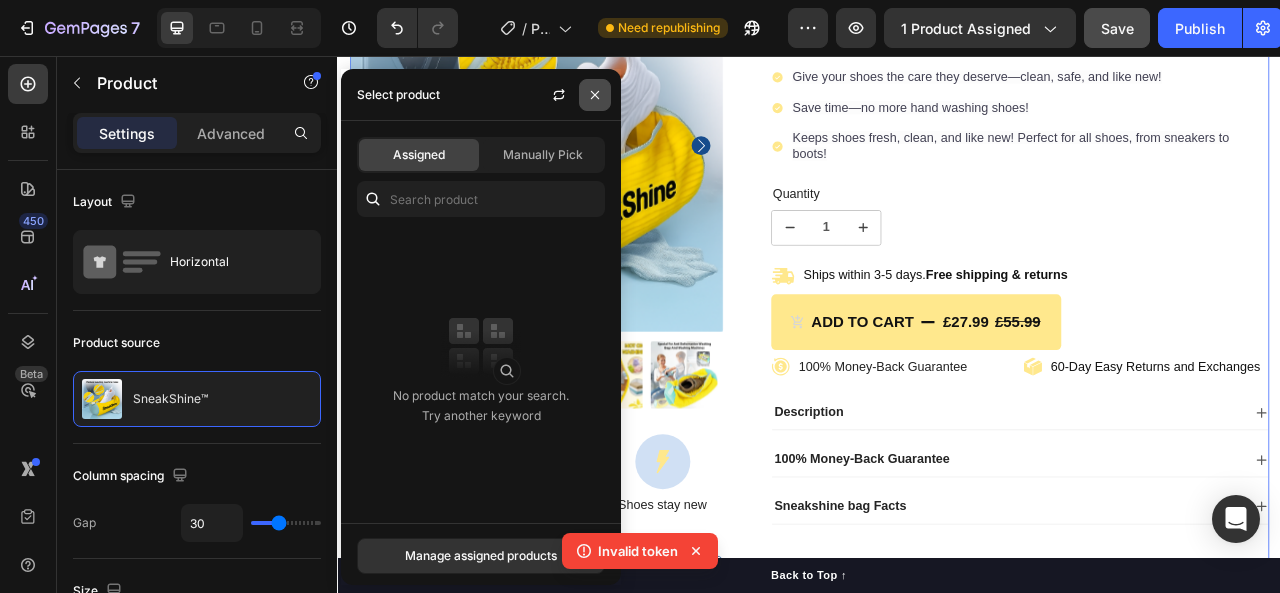 click 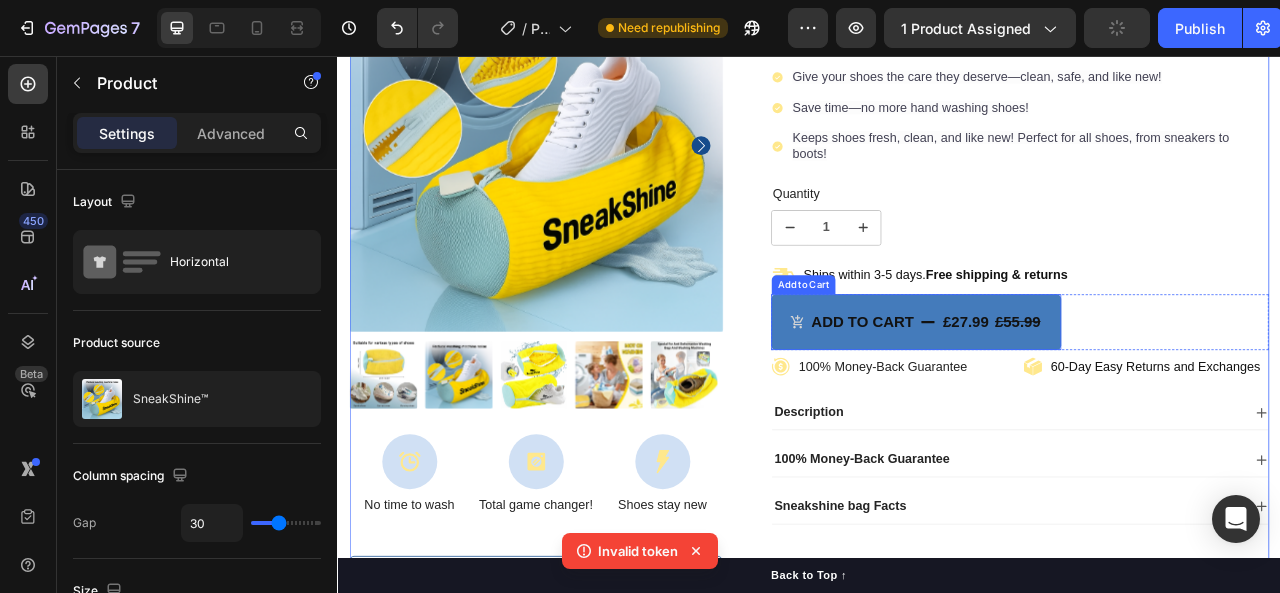 click on "Add to cart
£27.99 £55.99" at bounding box center [1073, 394] 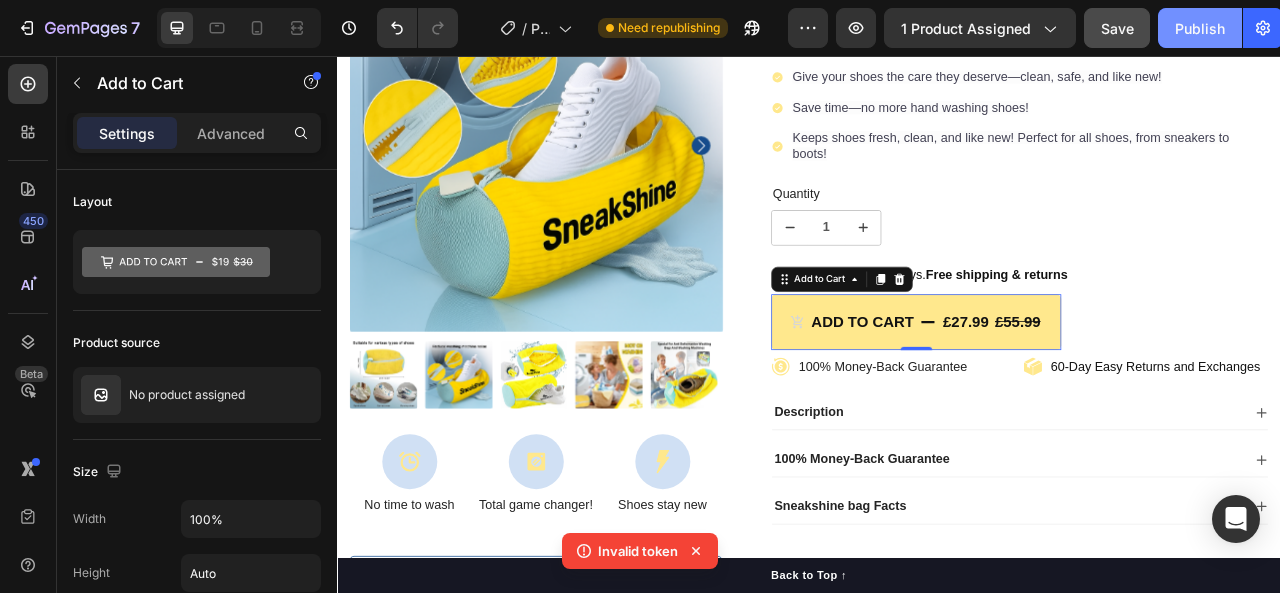 click on "Publish" at bounding box center (1200, 28) 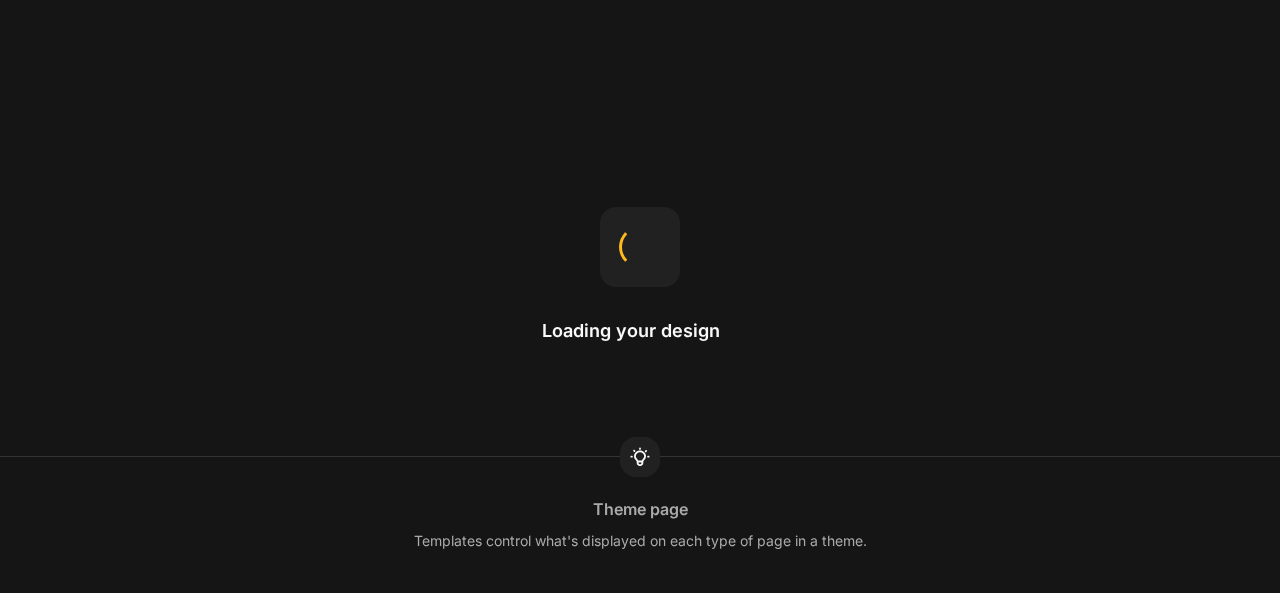 scroll, scrollTop: 0, scrollLeft: 0, axis: both 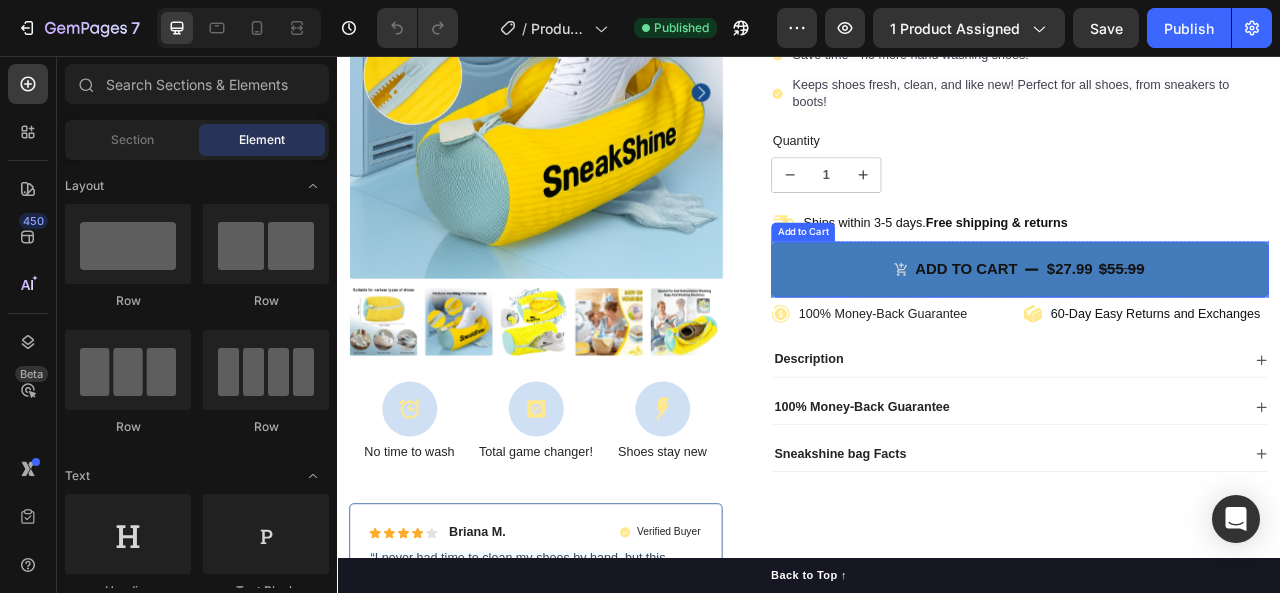 click on "Add to cart
$27.99 $55.99" at bounding box center (1205, 327) 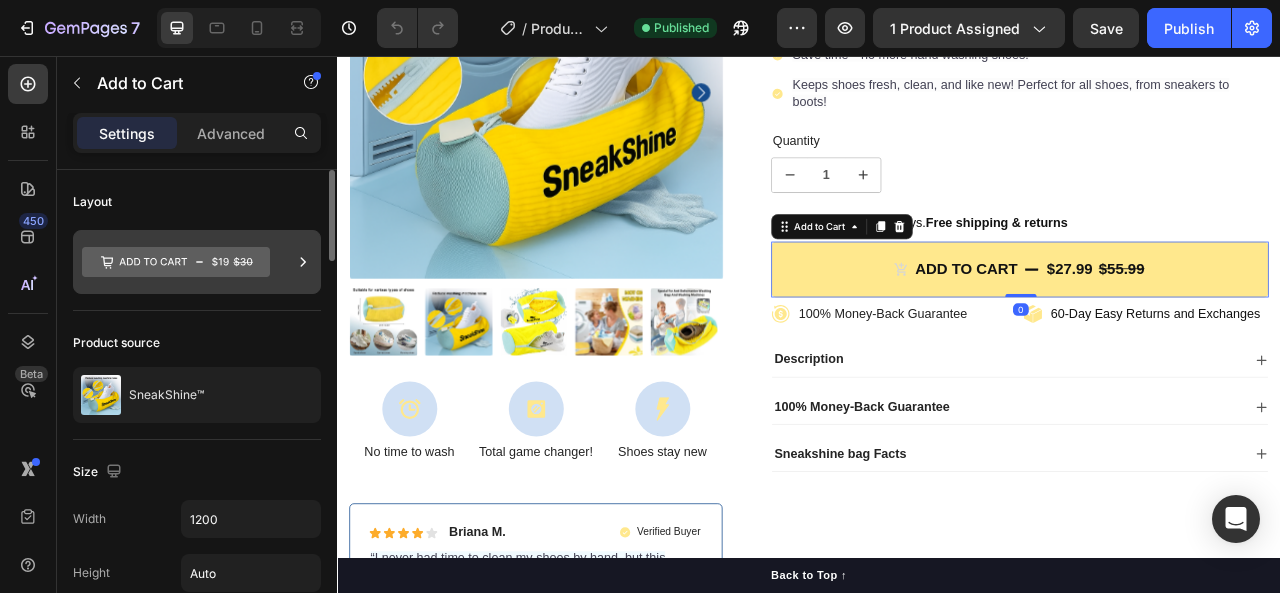 click 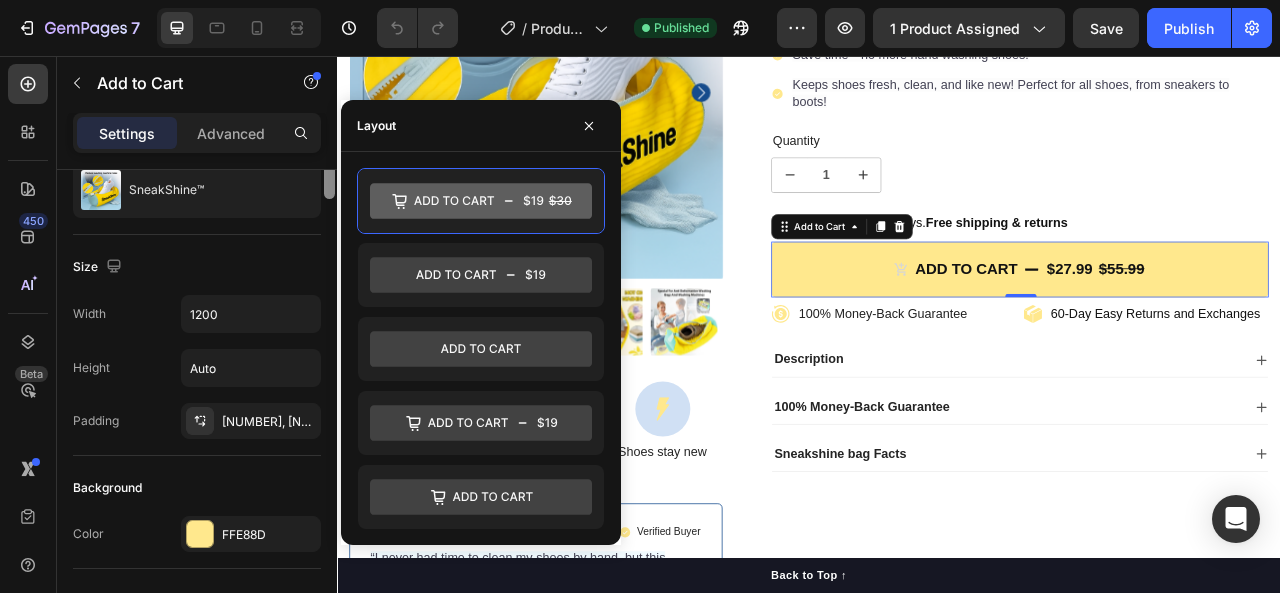 drag, startPoint x: 332, startPoint y: 243, endPoint x: 330, endPoint y: 284, distance: 41.04875 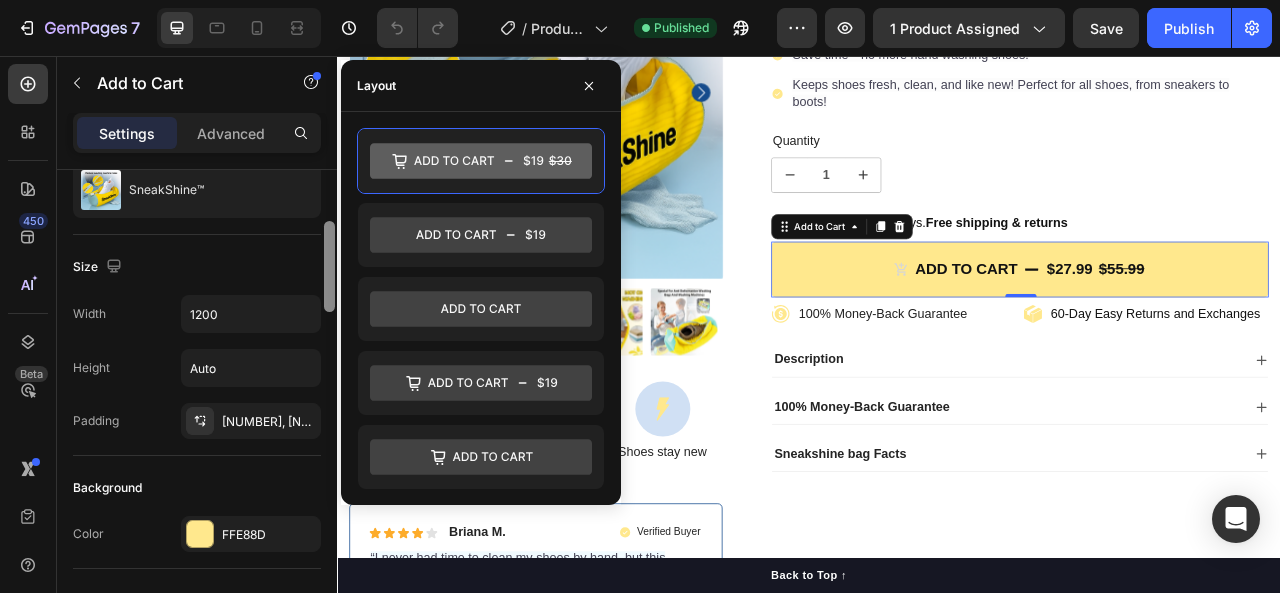 scroll, scrollTop: 216, scrollLeft: 0, axis: vertical 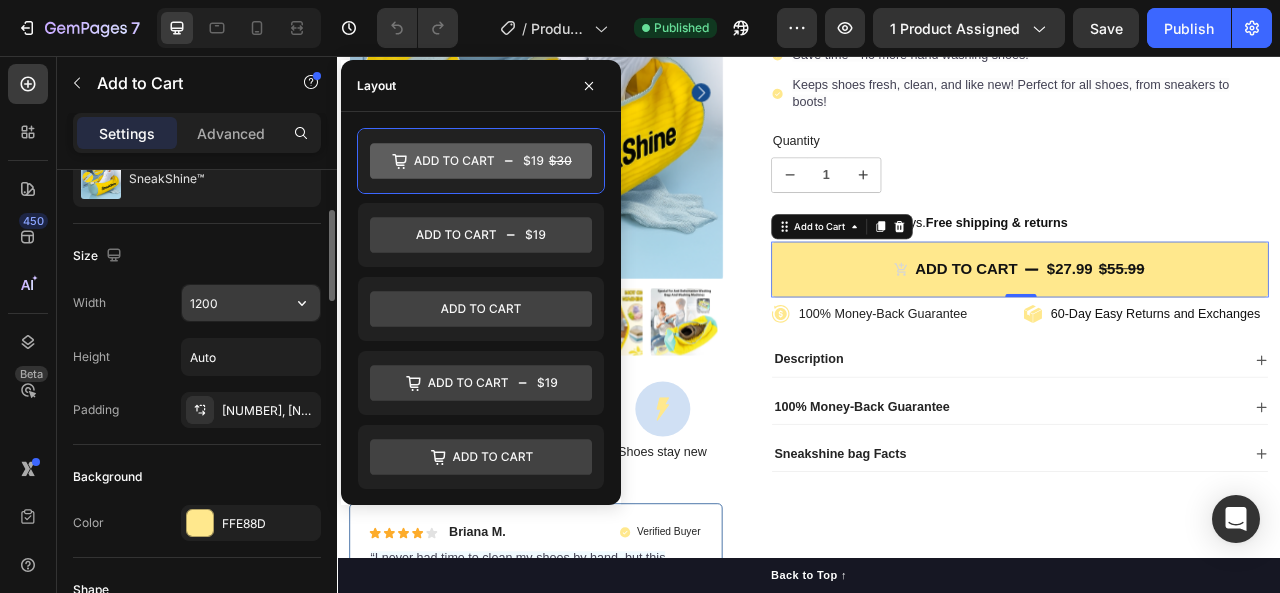 click on "1200" at bounding box center (251, 303) 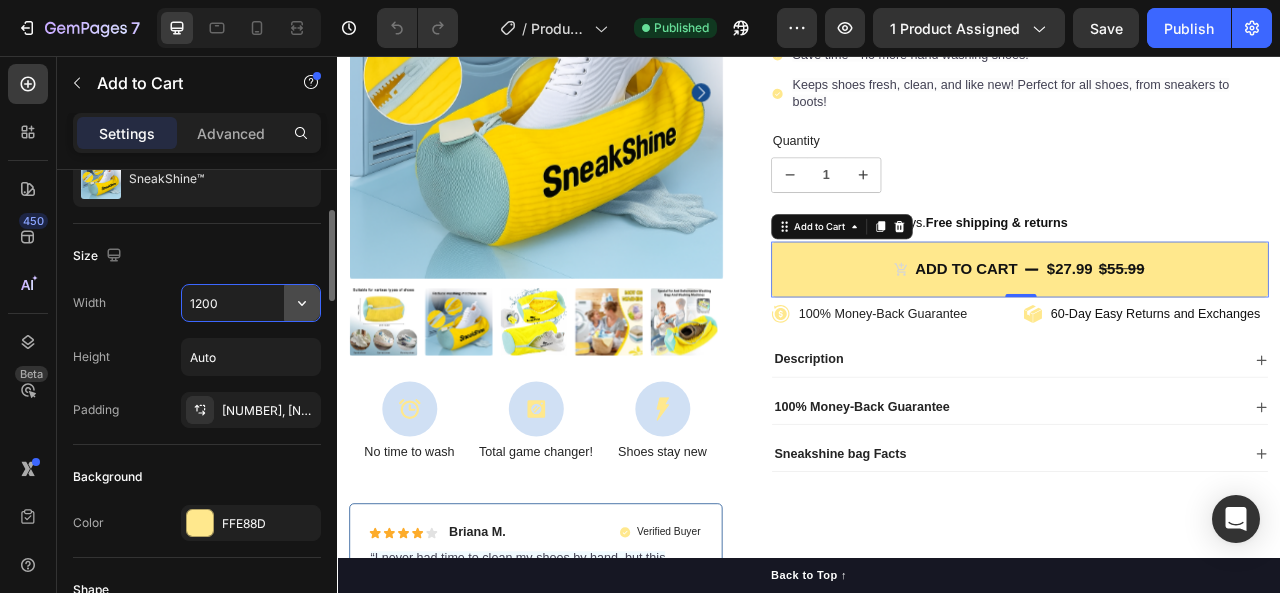 click 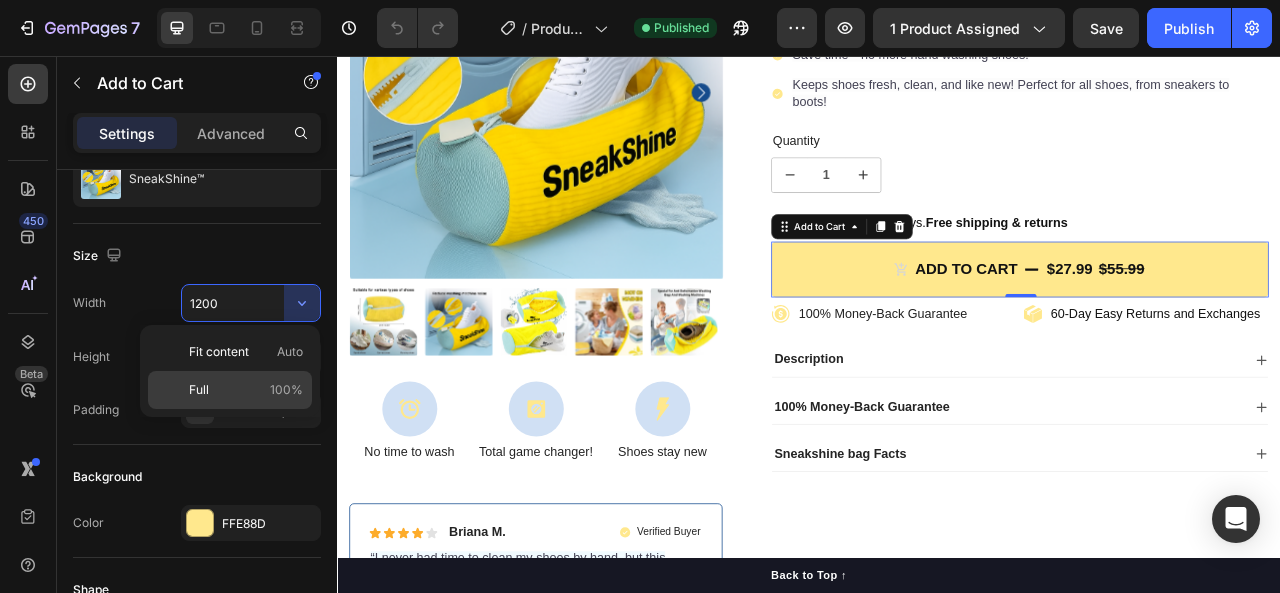 click on "Full 100%" at bounding box center [246, 390] 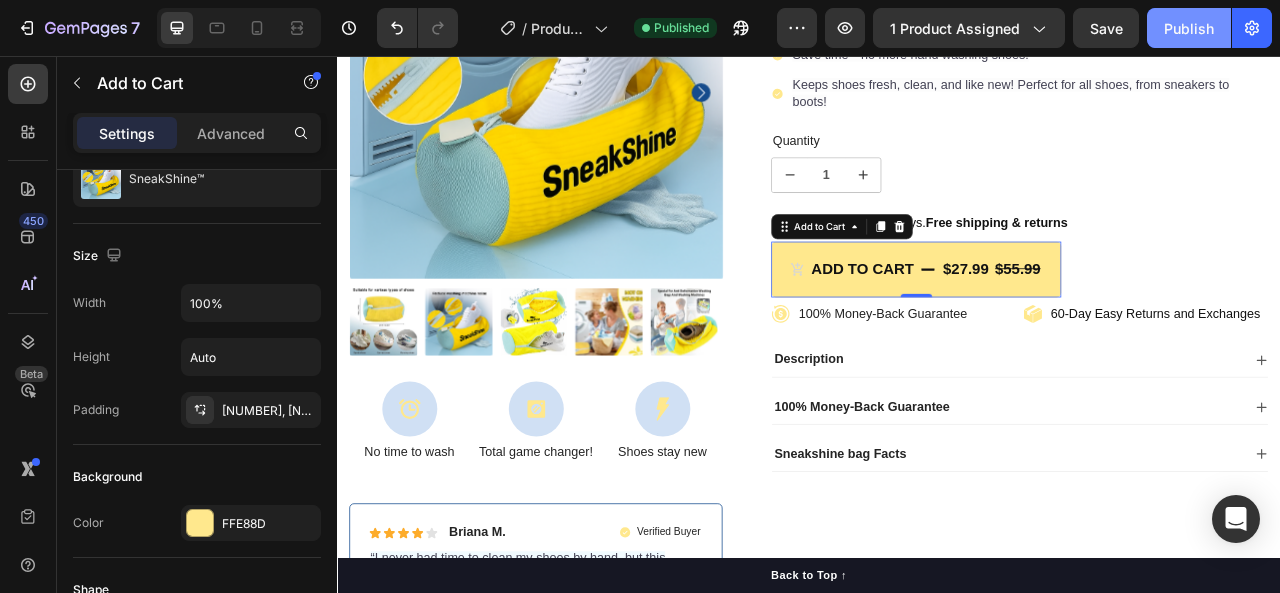 click on "Publish" at bounding box center (1189, 28) 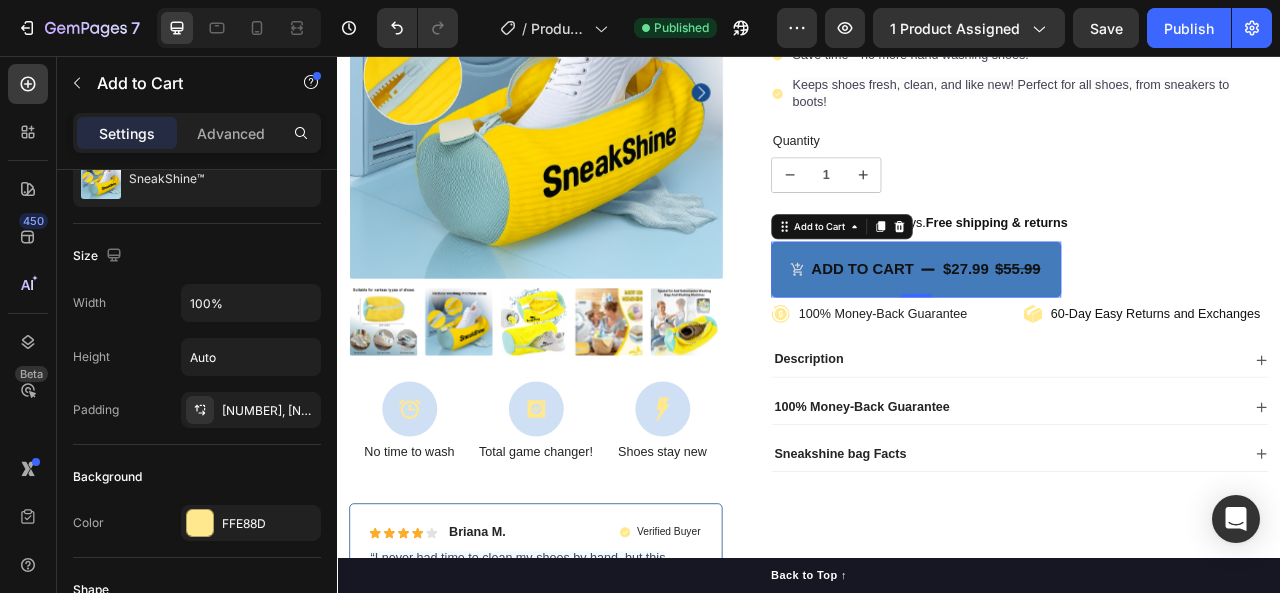 click on "Add to cart
$27.99 $55.99" at bounding box center (1073, 327) 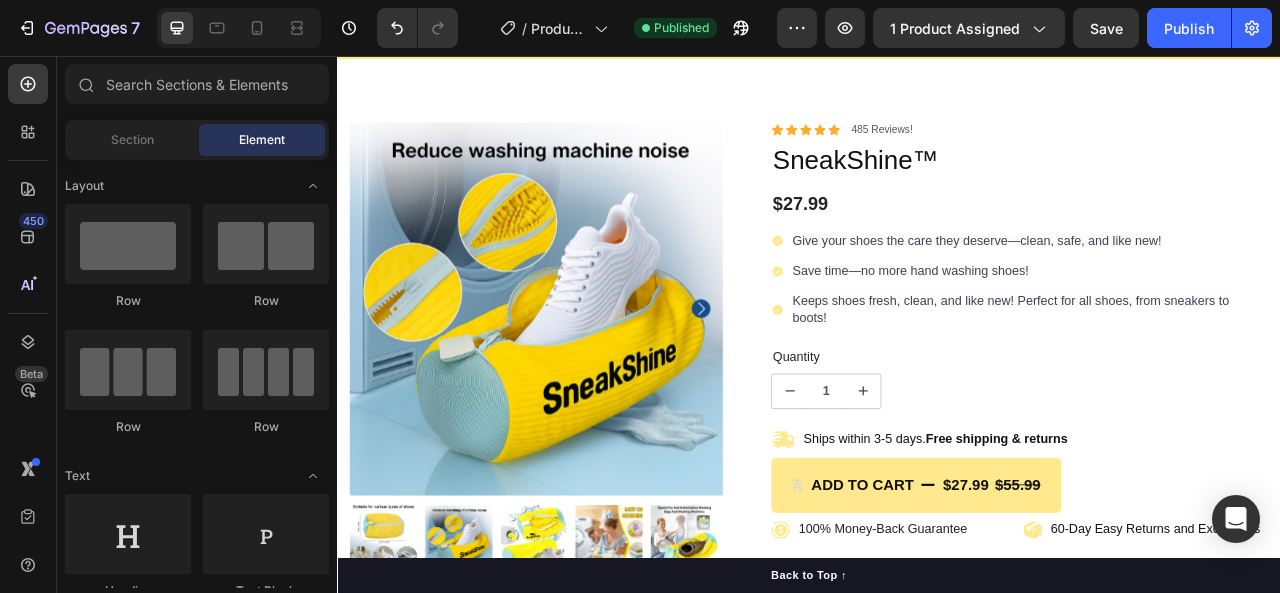 scroll, scrollTop: 86, scrollLeft: 0, axis: vertical 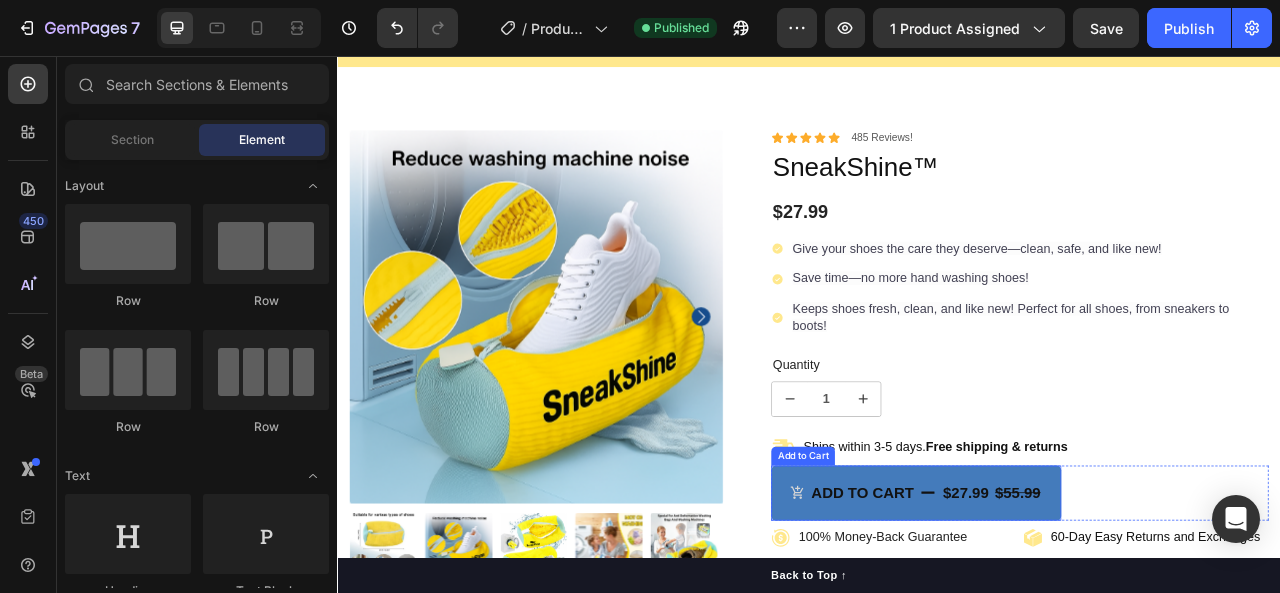 click on "$27.99" at bounding box center (1137, 612) 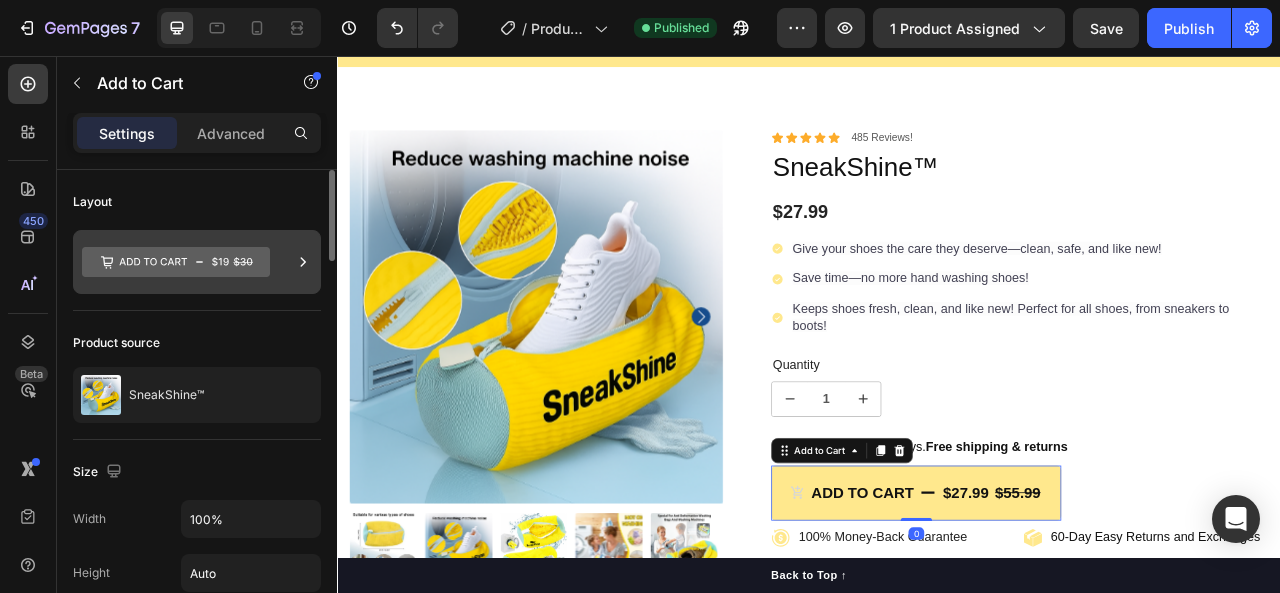 click at bounding box center (197, 262) 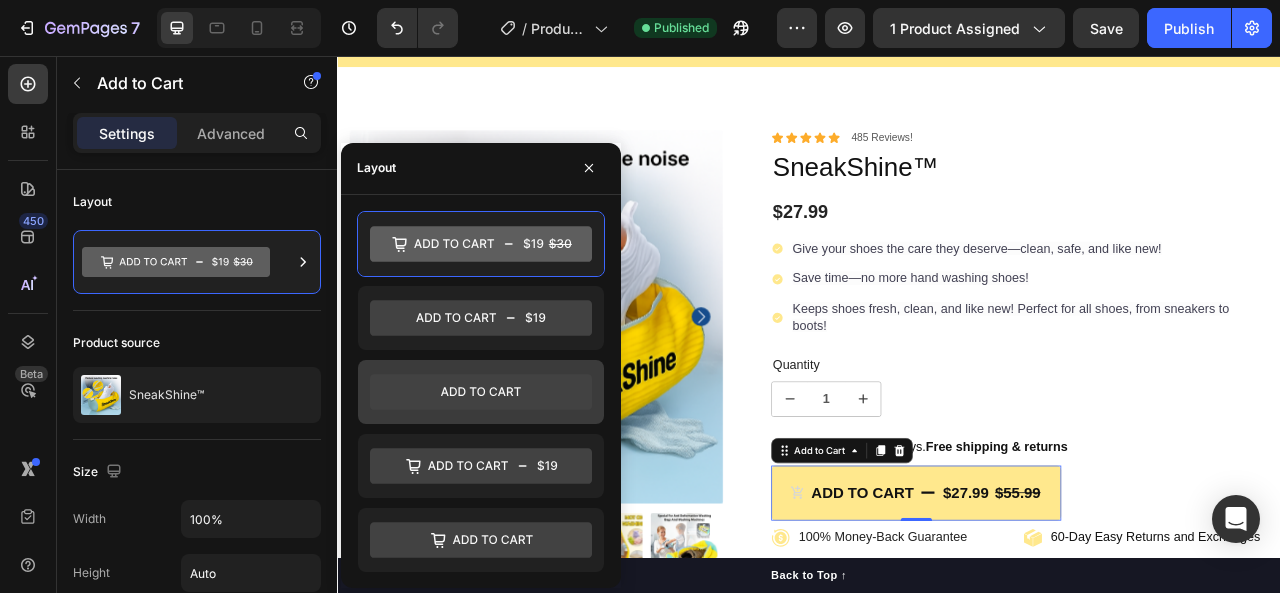click 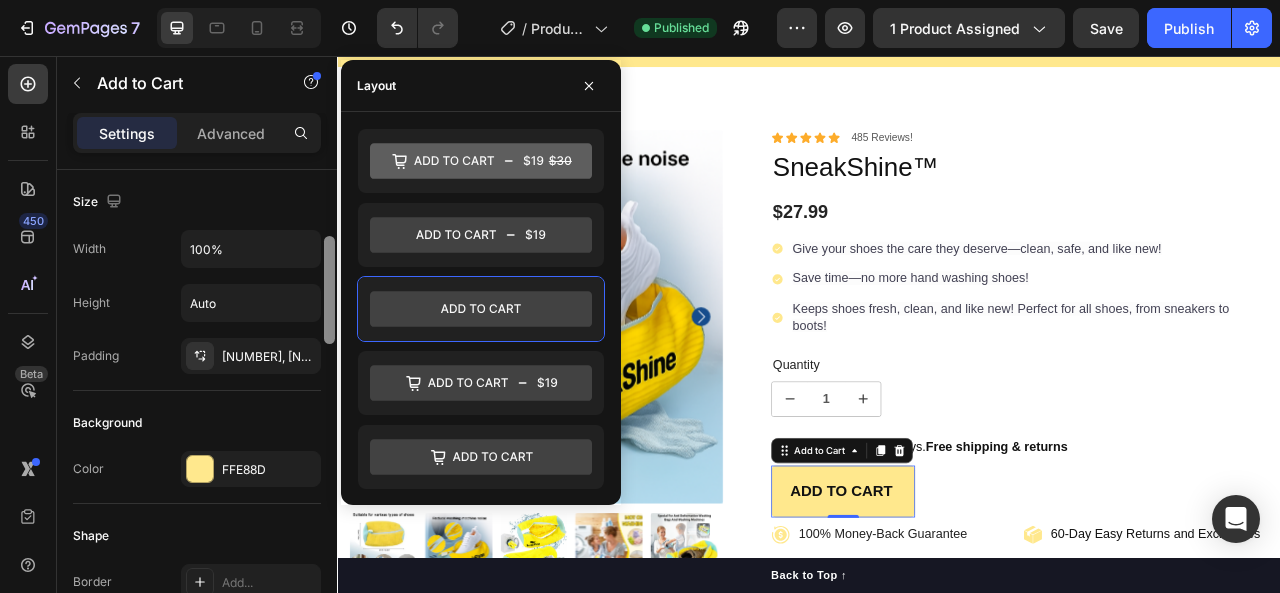 scroll, scrollTop: 275, scrollLeft: 0, axis: vertical 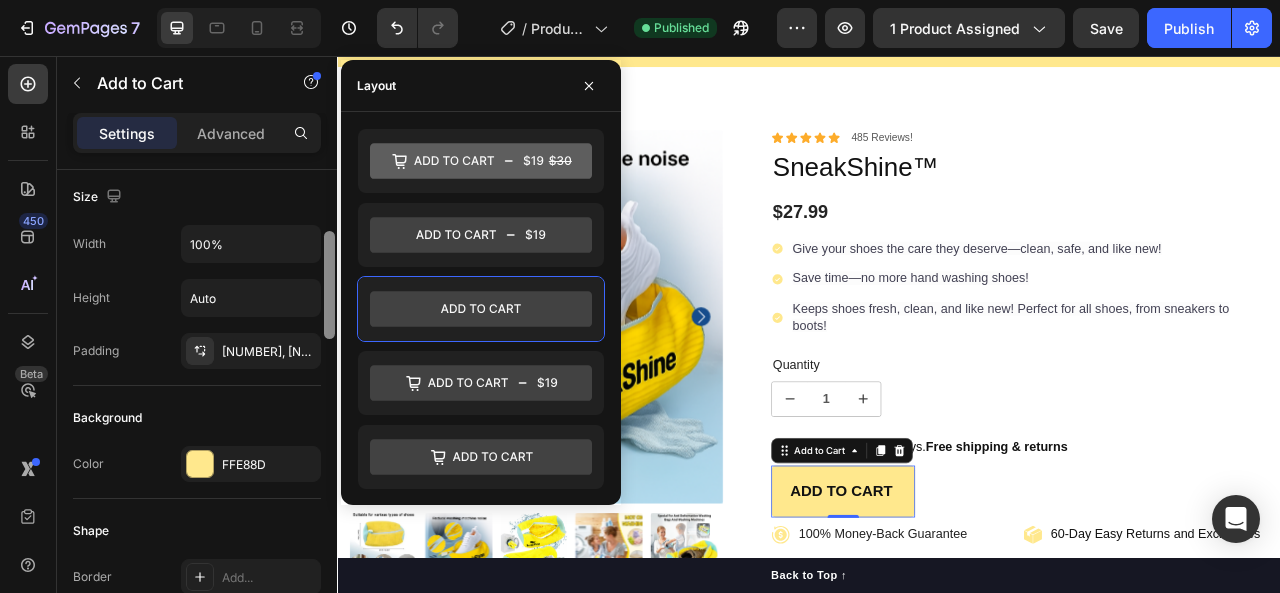 drag, startPoint x: 332, startPoint y: 235, endPoint x: 332, endPoint y: 297, distance: 62 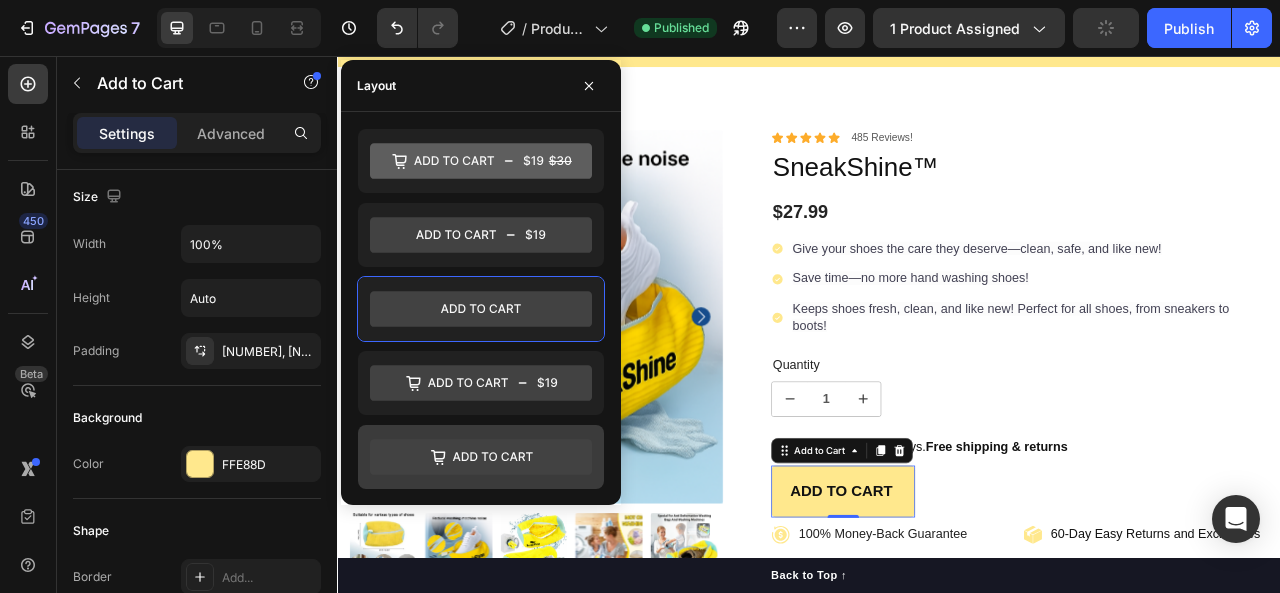 click 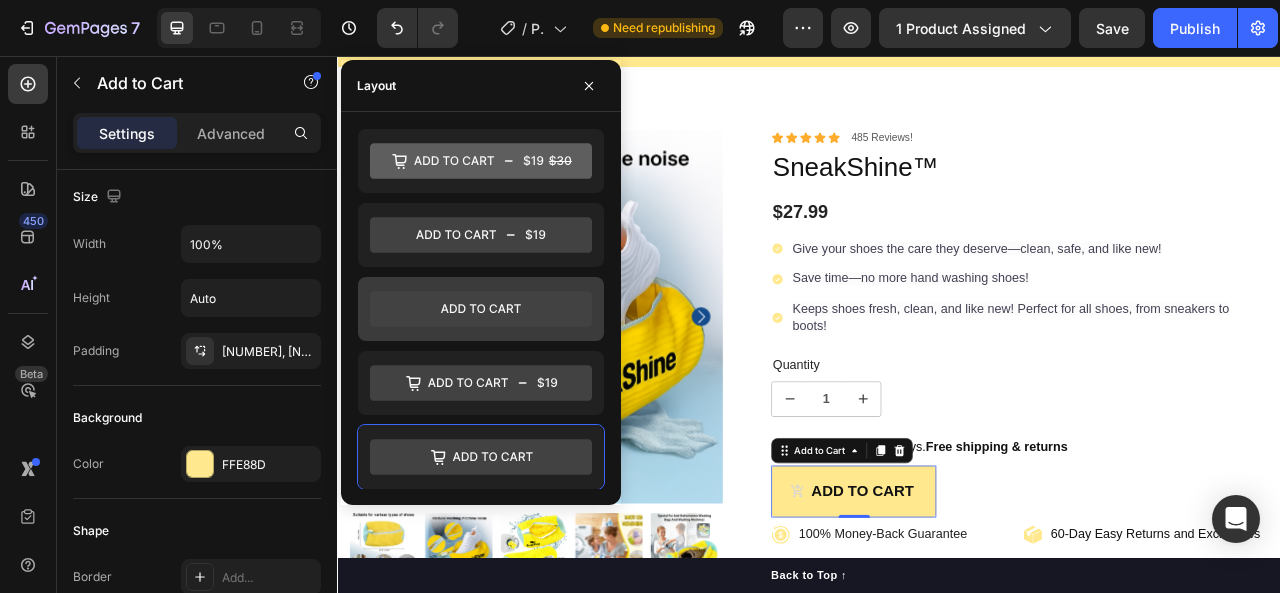 click 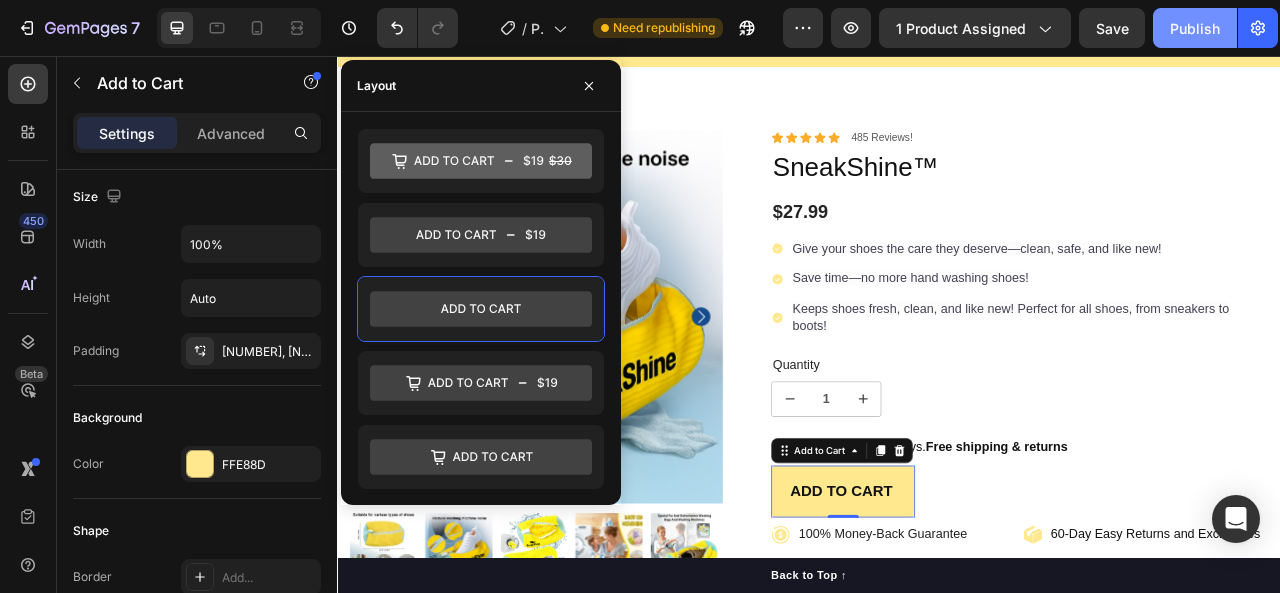 click on "Publish" at bounding box center (1195, 28) 